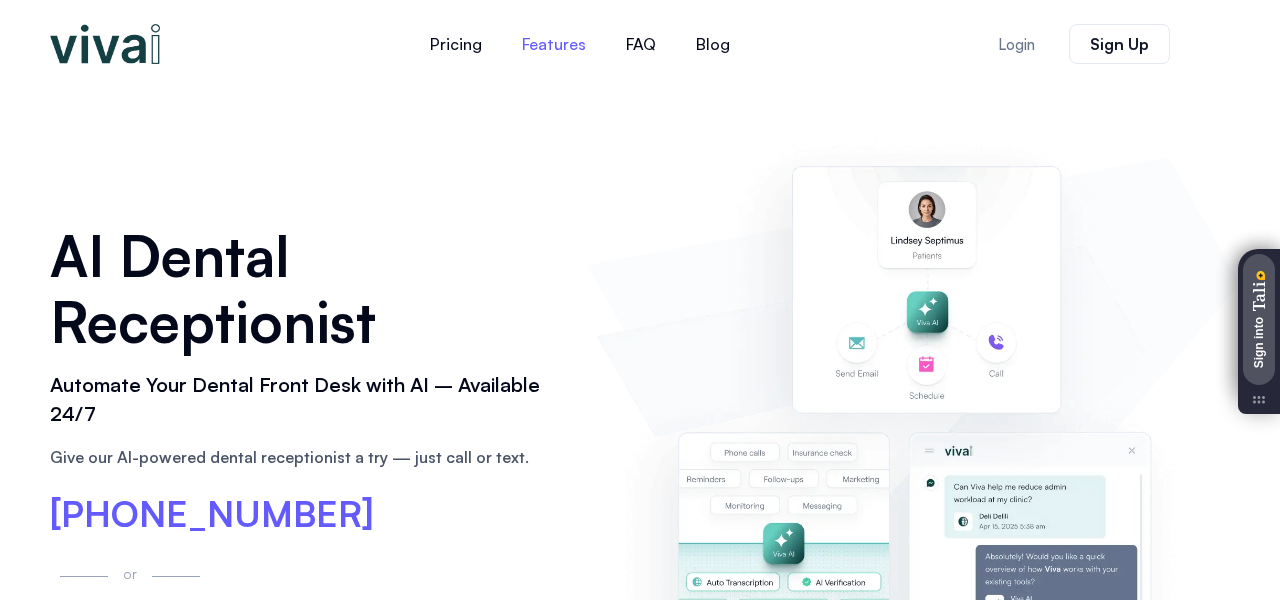 scroll, scrollTop: 0, scrollLeft: 0, axis: both 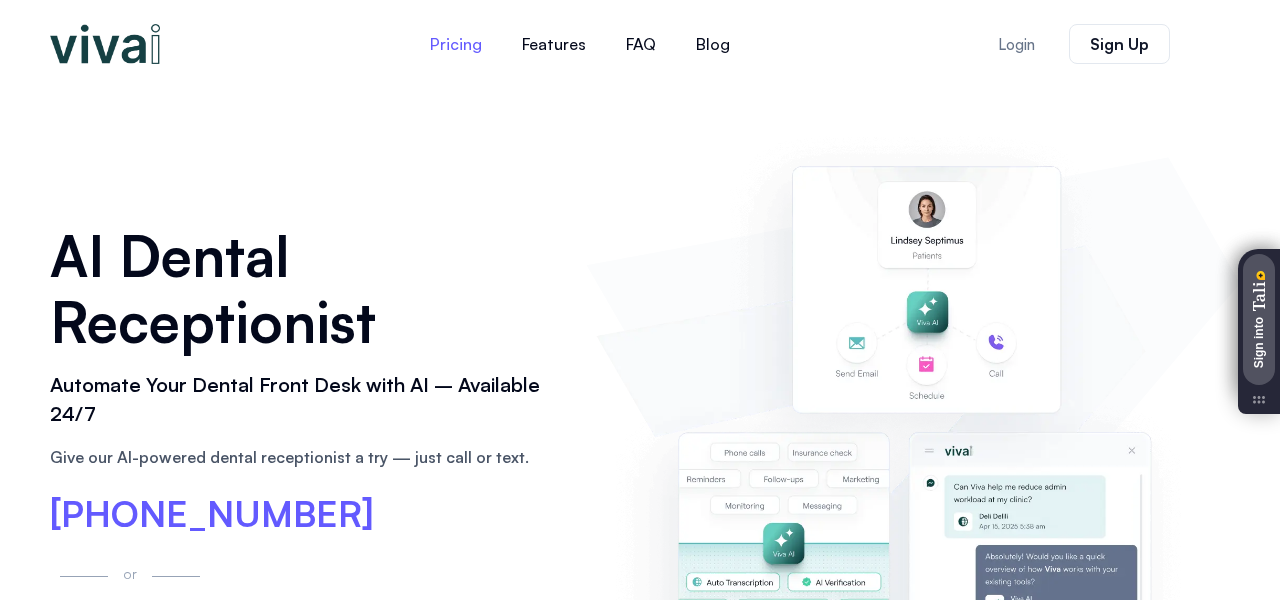click on "Pricing" 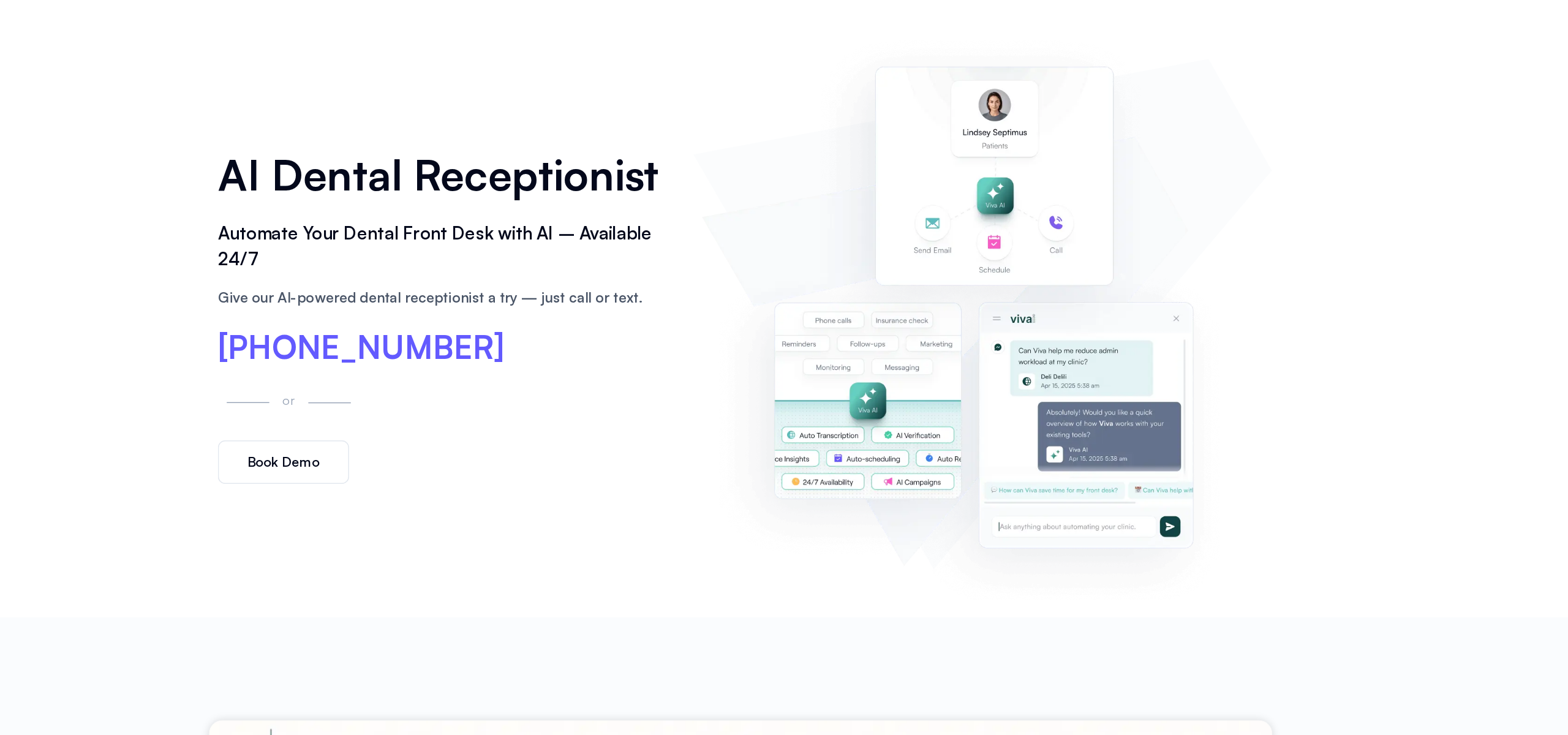 scroll, scrollTop: 0, scrollLeft: 0, axis: both 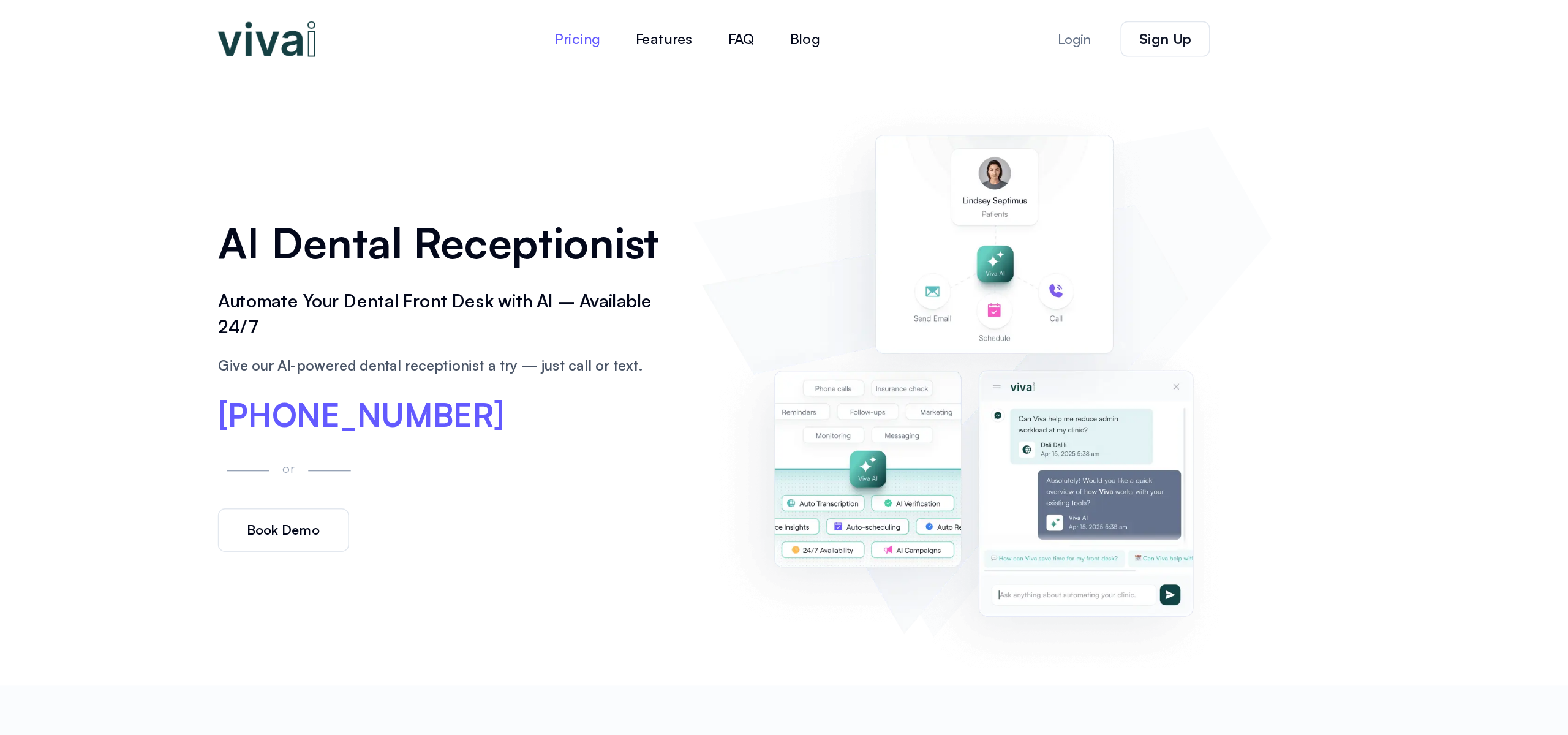 click on "Pricing" 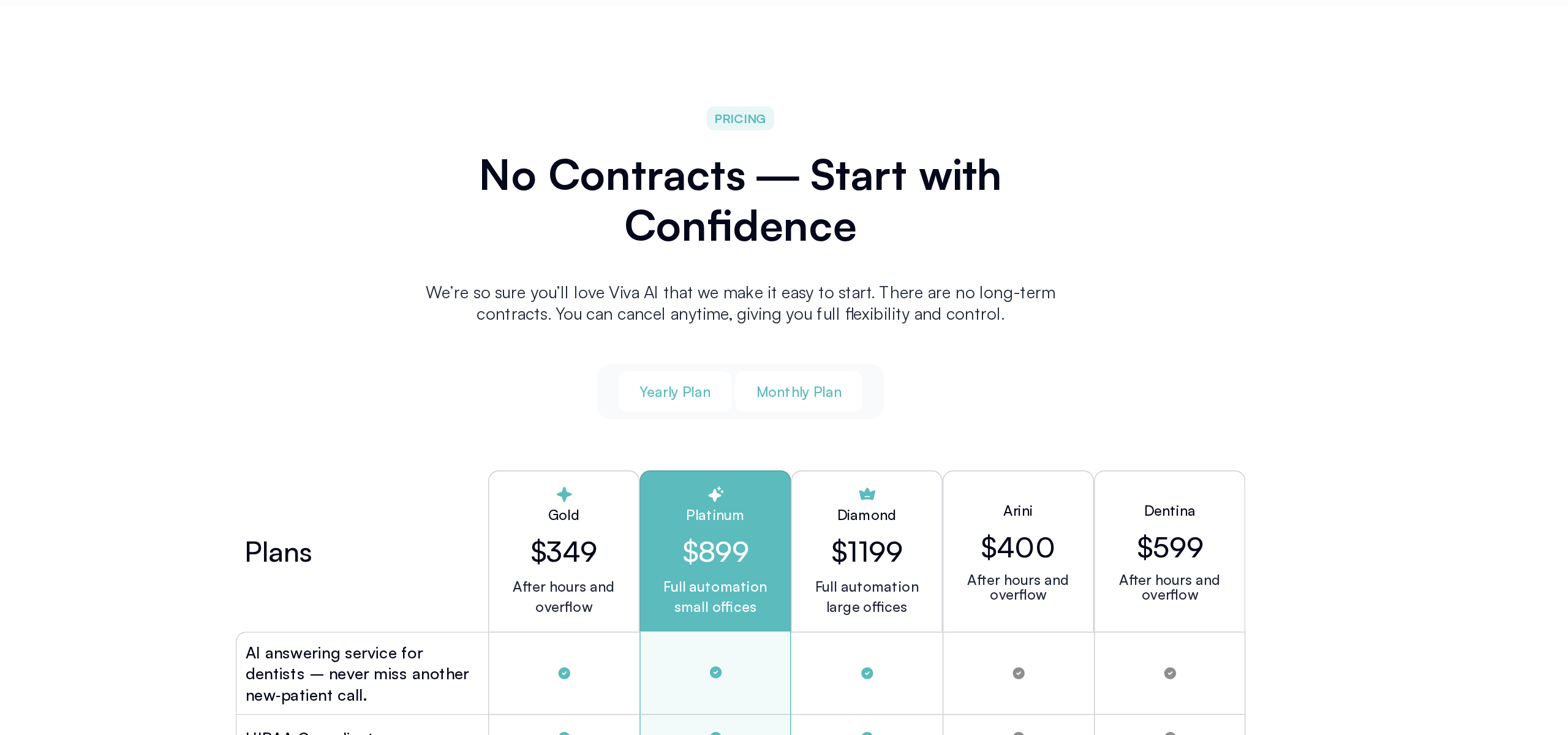 click on "Monthly Plan" at bounding box center [824, 497] 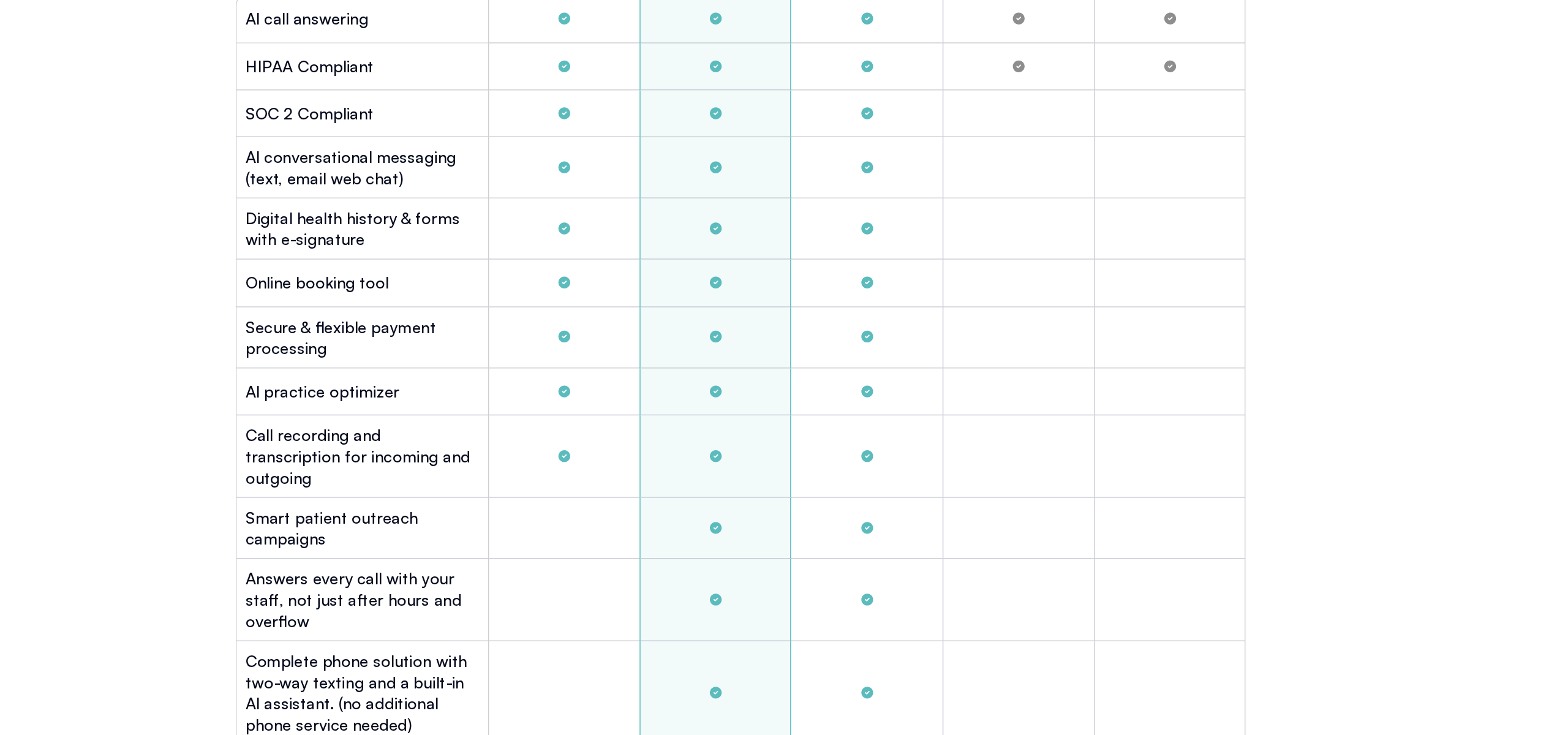 scroll, scrollTop: 3393, scrollLeft: 0, axis: vertical 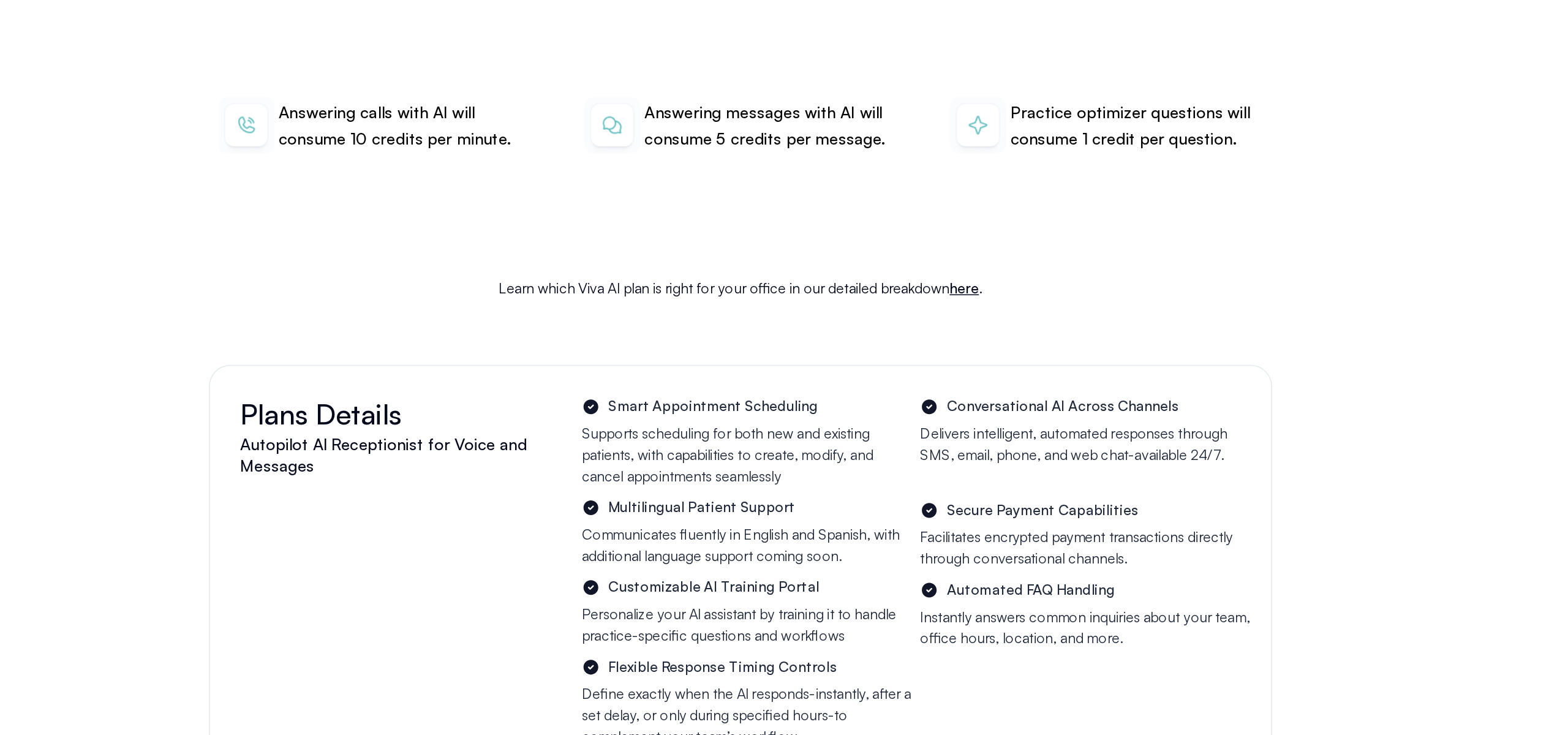 click on "Supports scheduling for both new and existing patients, with capabilities to create, modify, and cancel appointments seamlessly" at bounding box center [788, 314] 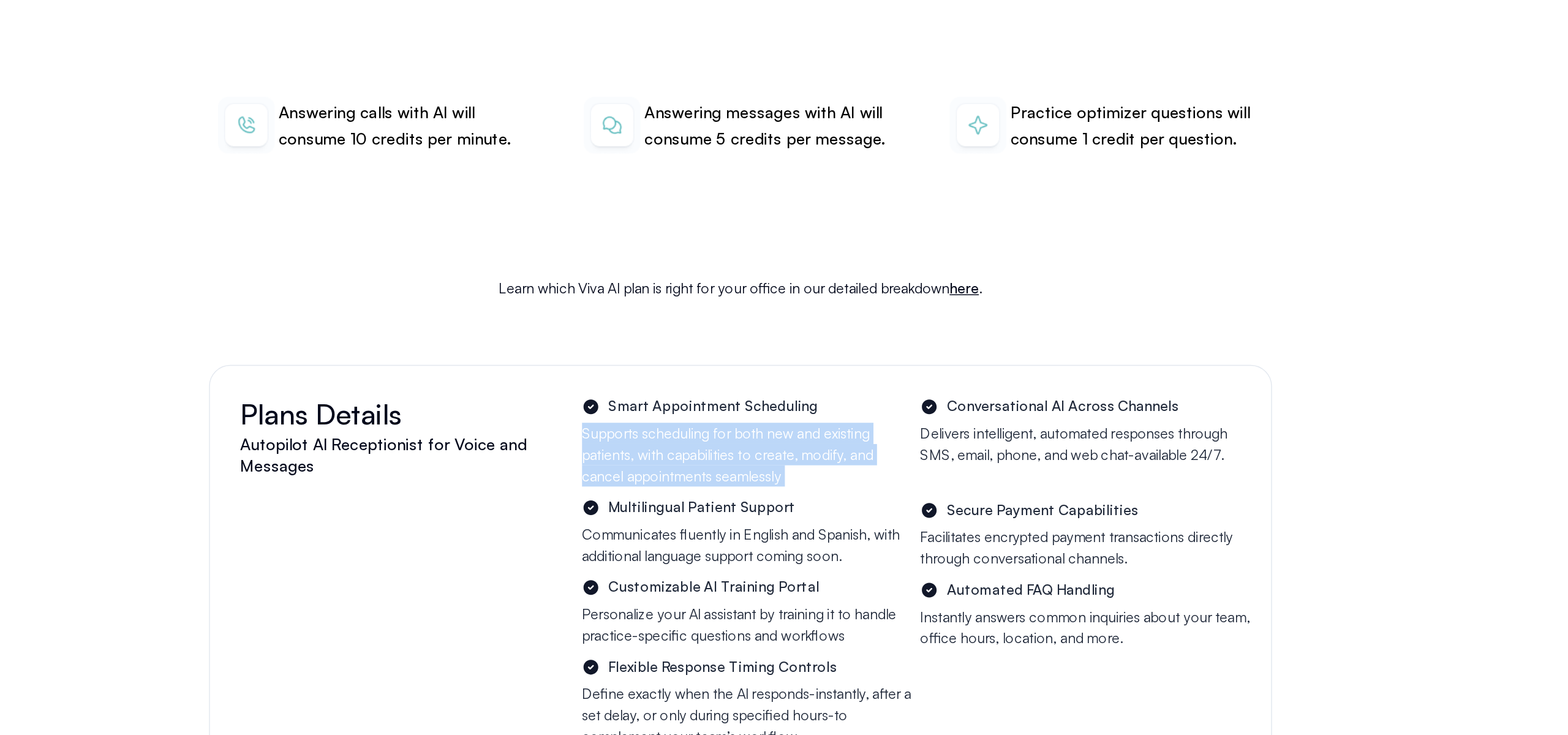 click on "Supports scheduling for both new and existing patients, with capabilities to create, modify, and cancel appointments seamlessly" at bounding box center (788, 314) 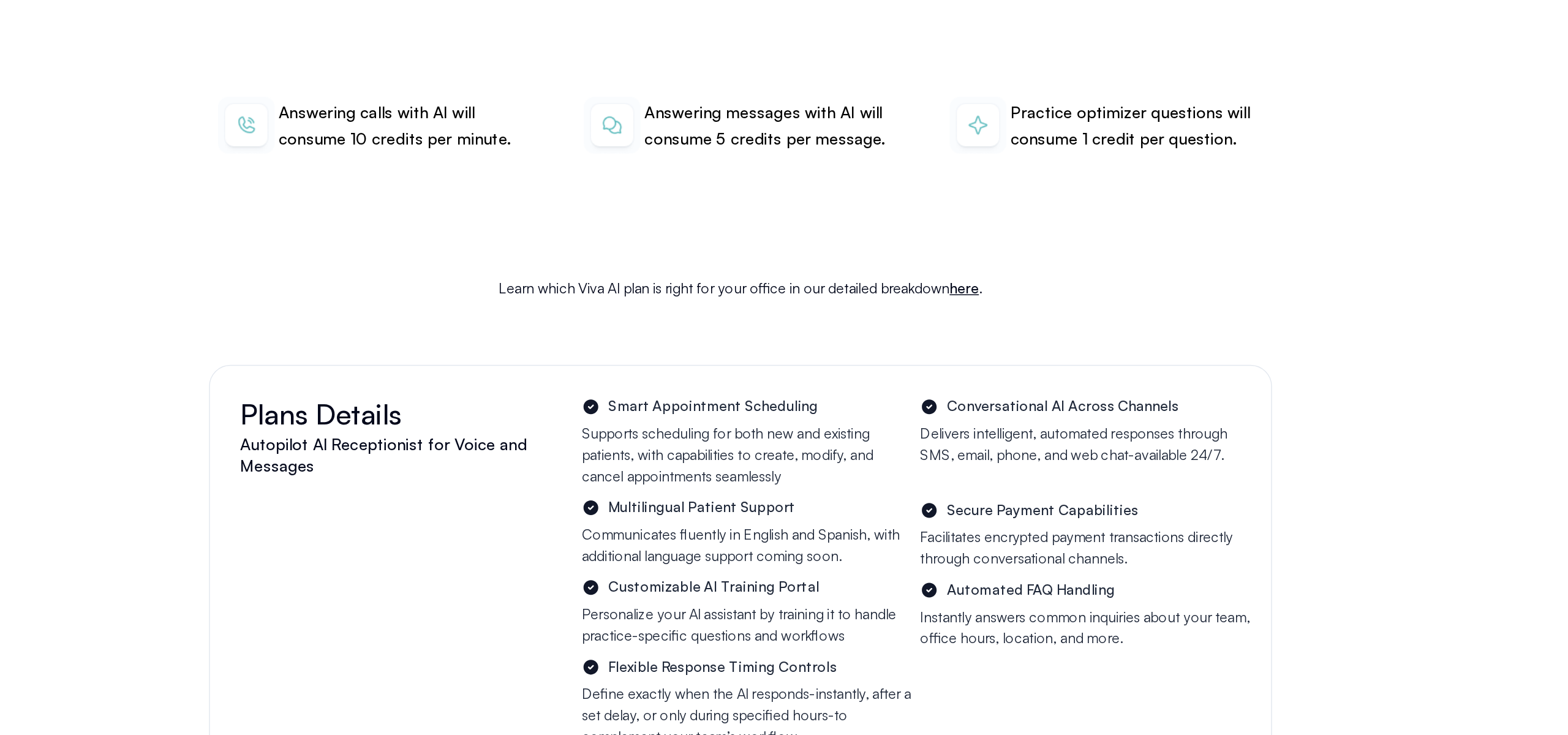 click on "Communicates fluently in English and Spanish, with additional language support coming soon." at bounding box center (788, 377) 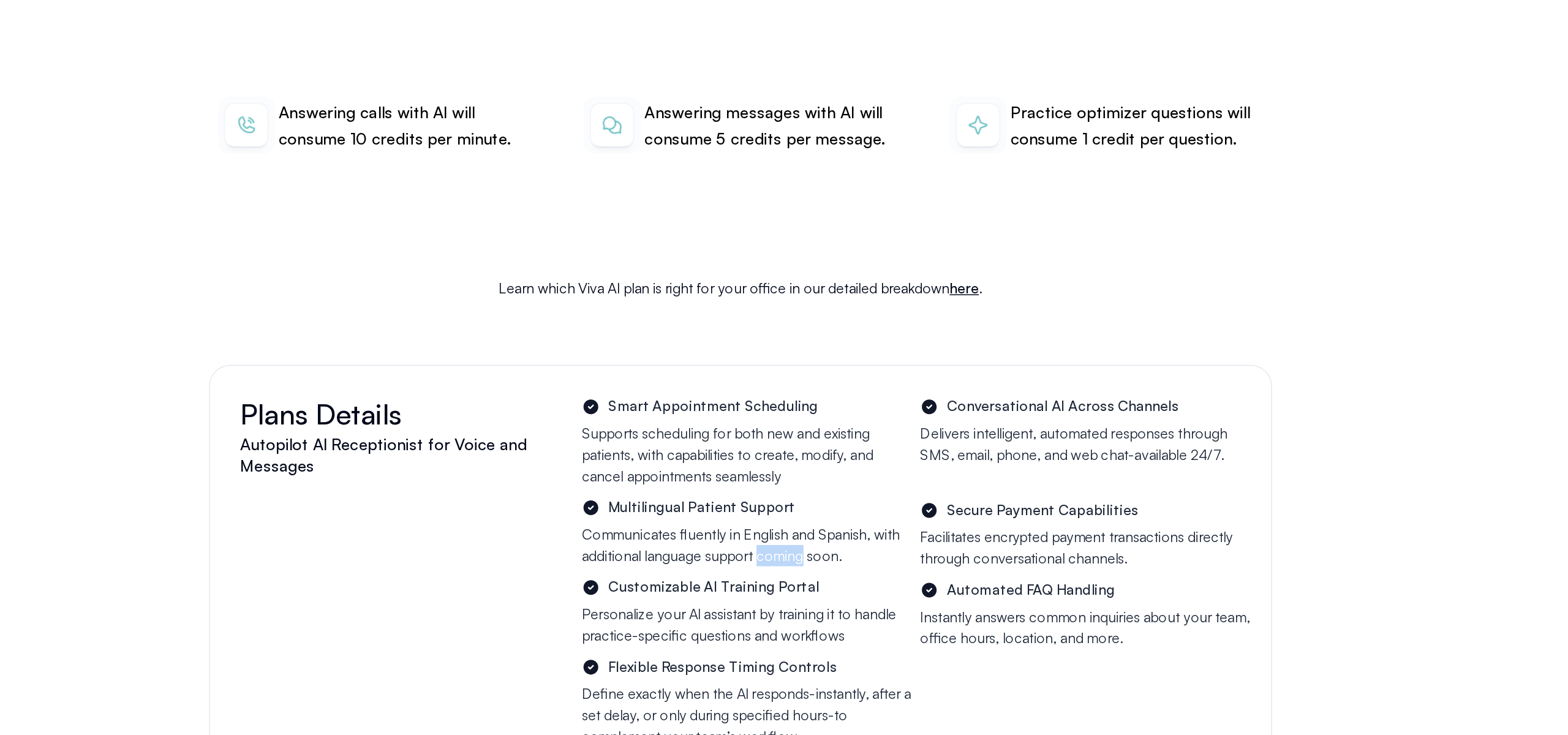 click on "Communicates fluently in English and Spanish, with additional language support coming soon." at bounding box center [788, 377] 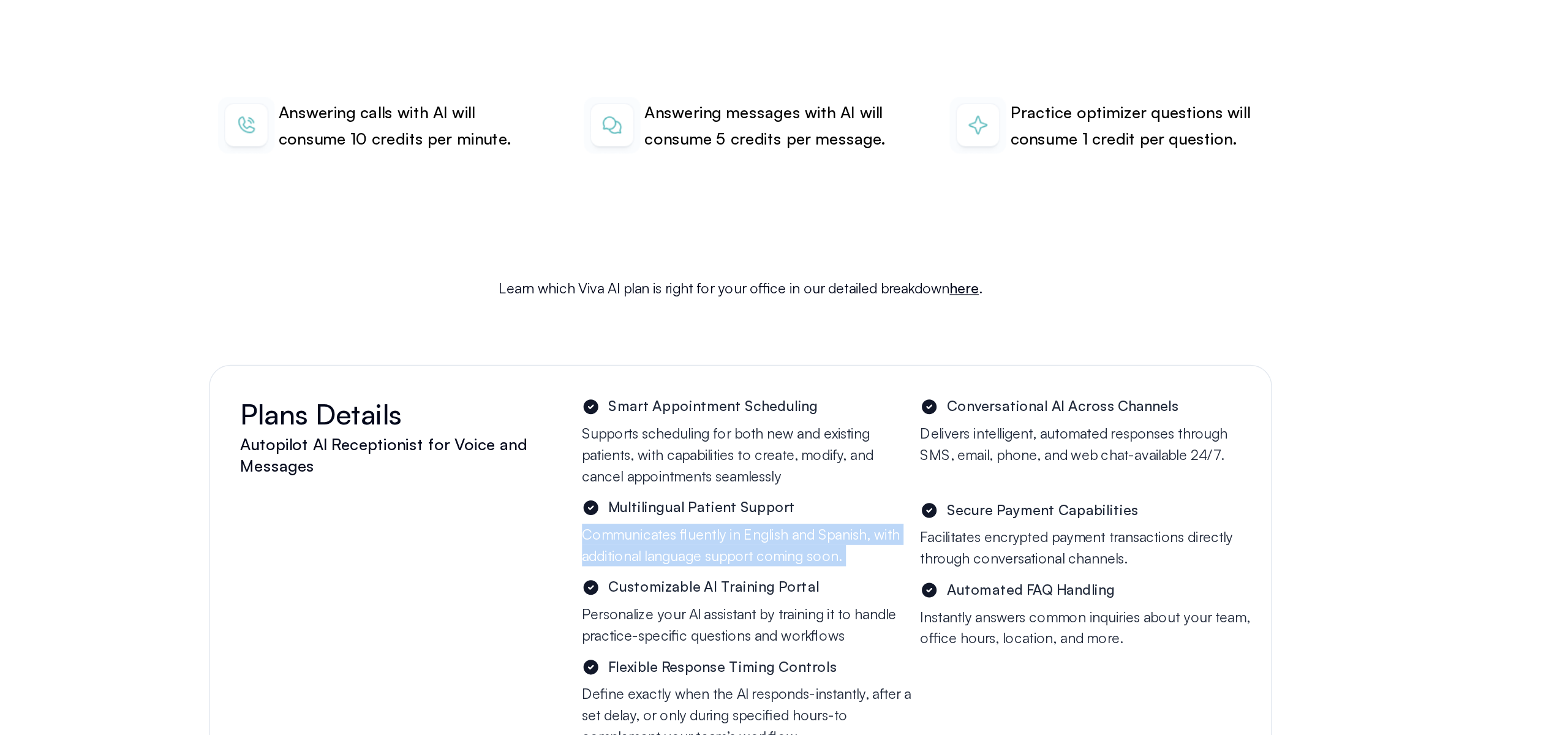 click on "Multilingual Patient Support
Communicates fluently in English and Spanish, with additional language support coming soon." at bounding box center [788, 367] 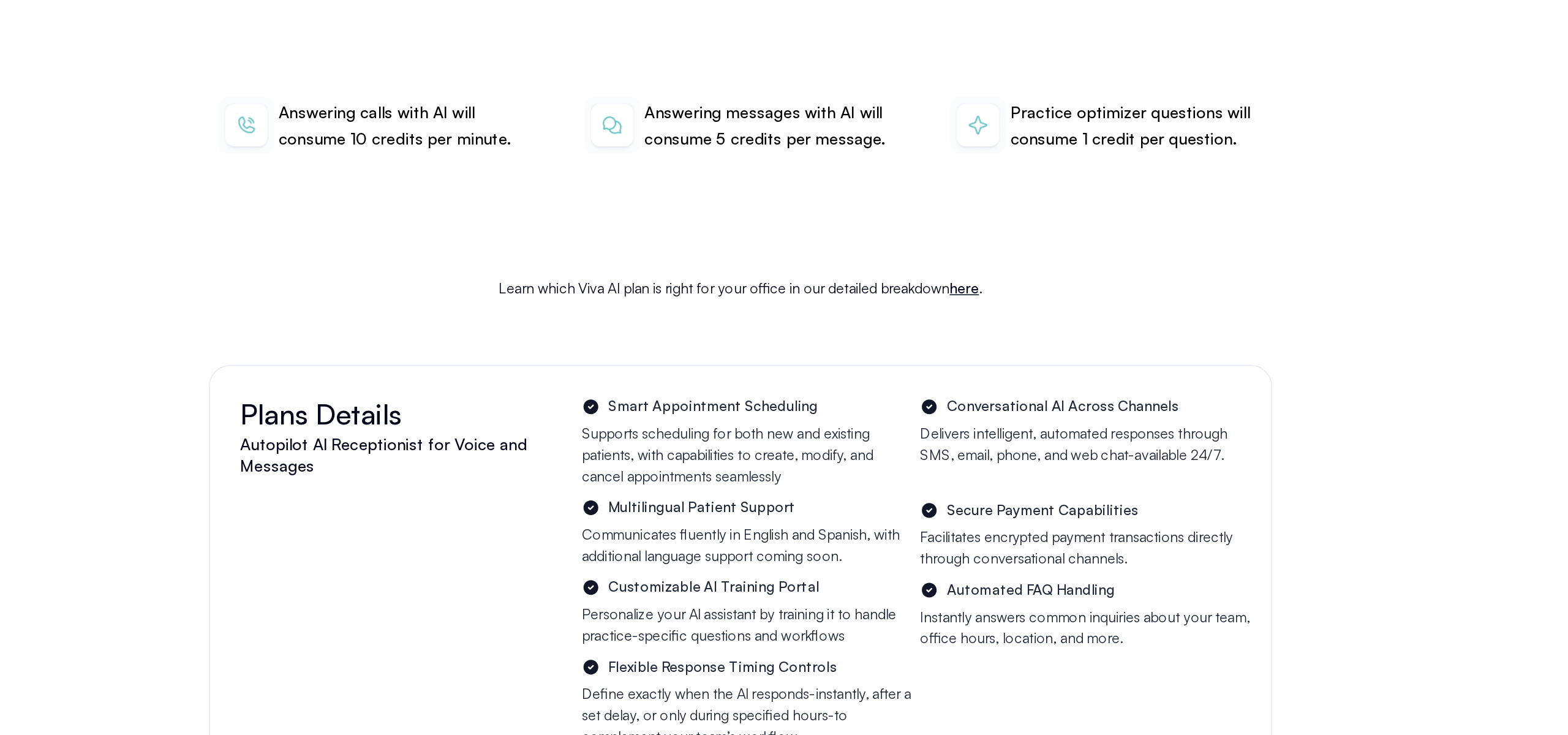 click on "Personalize your Al assistant by training it to handle practice-specific questions and workflows" at bounding box center (788, 432) 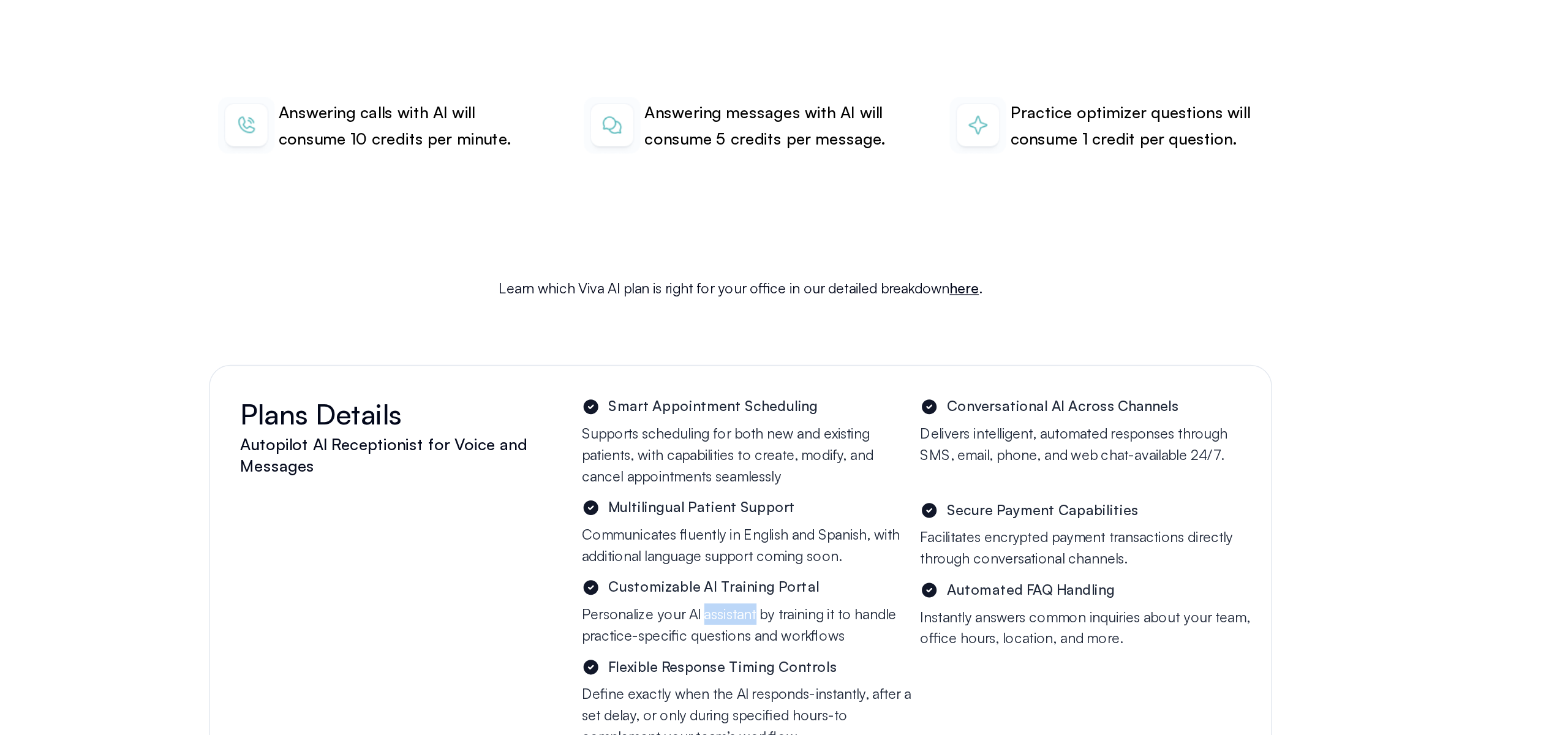 click on "Personalize your Al assistant by training it to handle practice-specific questions and workflows" at bounding box center [788, 432] 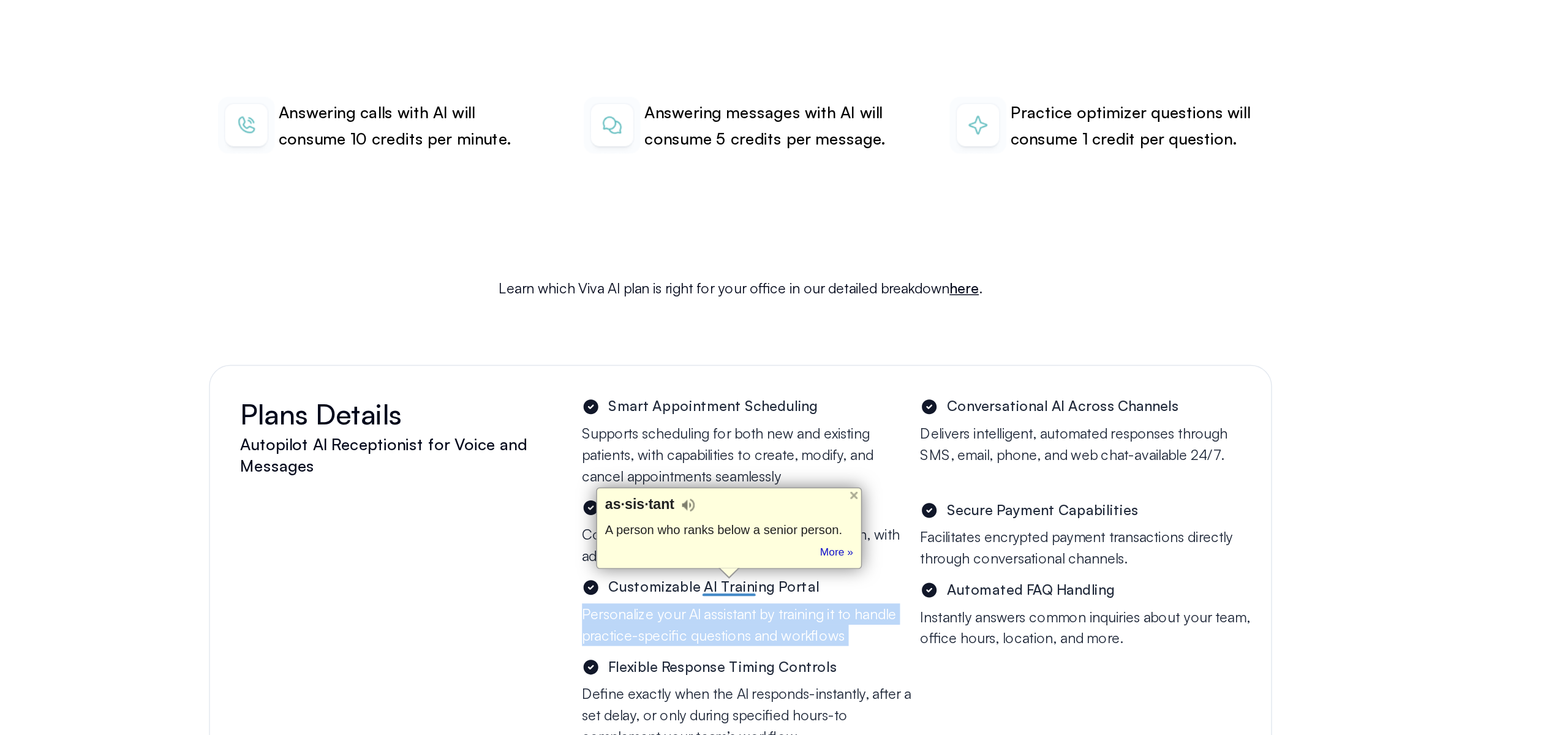 click on "Personalize your Al assistant by training it to handle practice-specific questions and workflows" at bounding box center [788, 432] 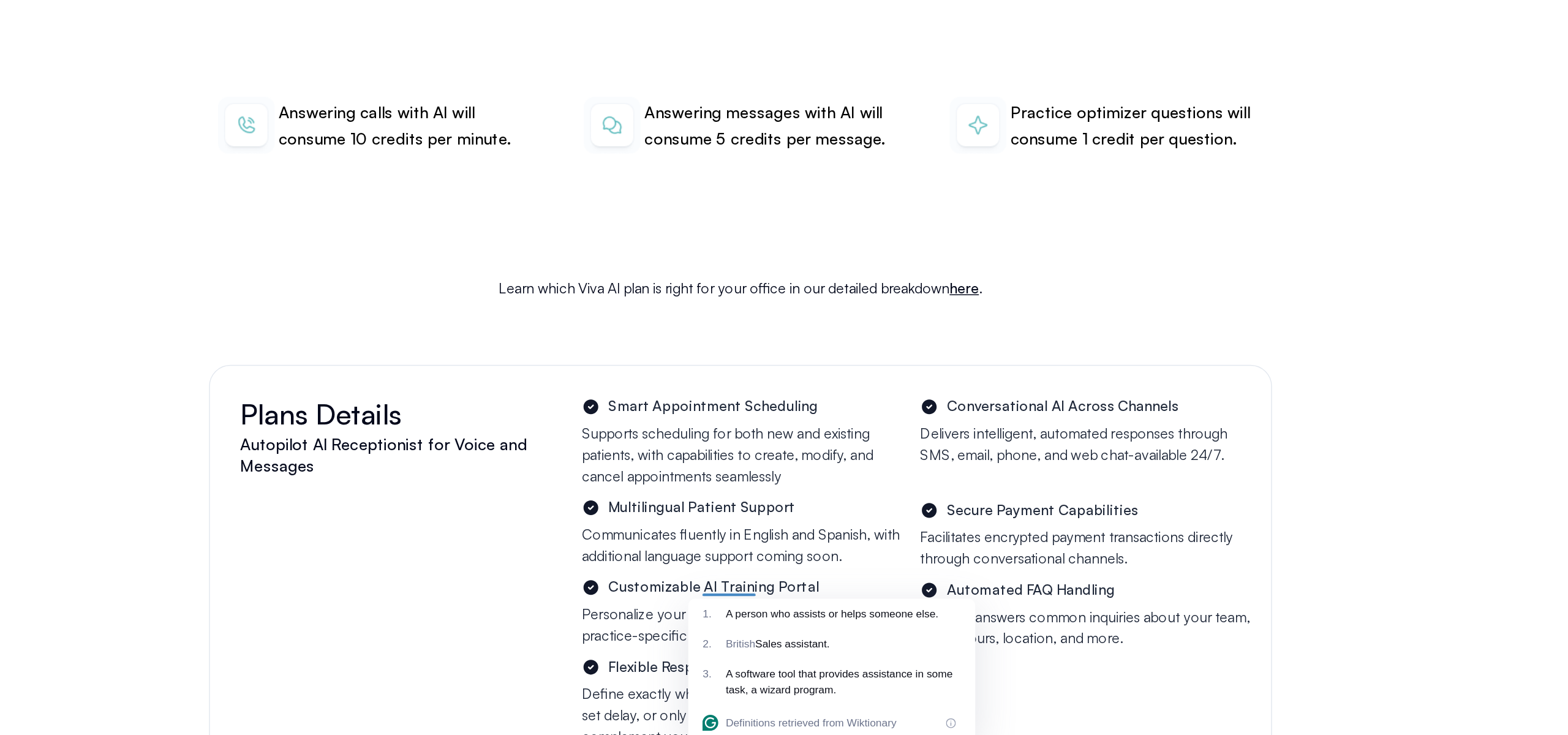 click on "Communicates fluently in English and Spanish, with additional language support coming soon." at bounding box center [788, 377] 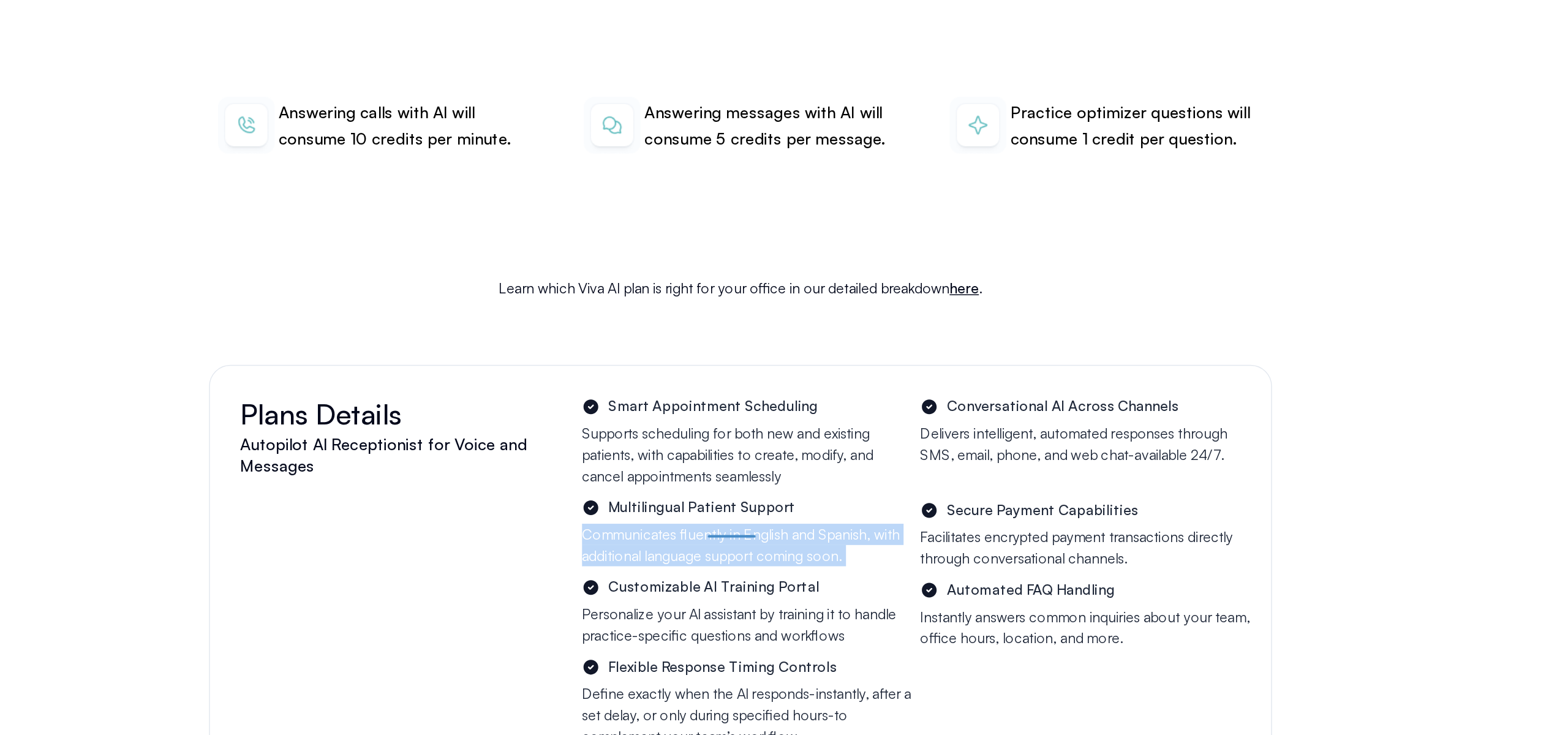 click on "Communicates fluently in English and Spanish, with additional language support coming soon." at bounding box center (788, 377) 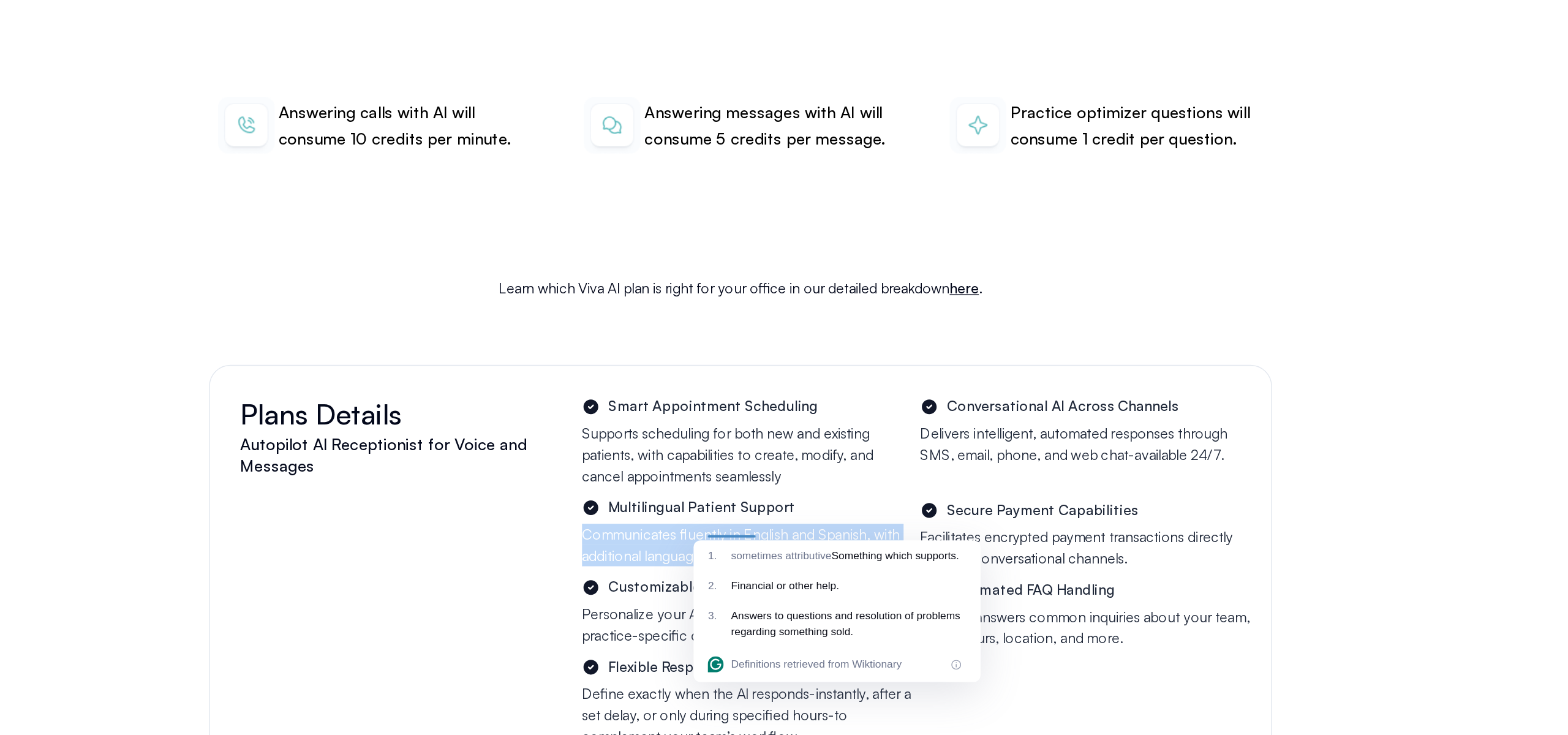 click on "Communicates fluently in English and Spanish, with additional language support coming soon." at bounding box center [788, 377] 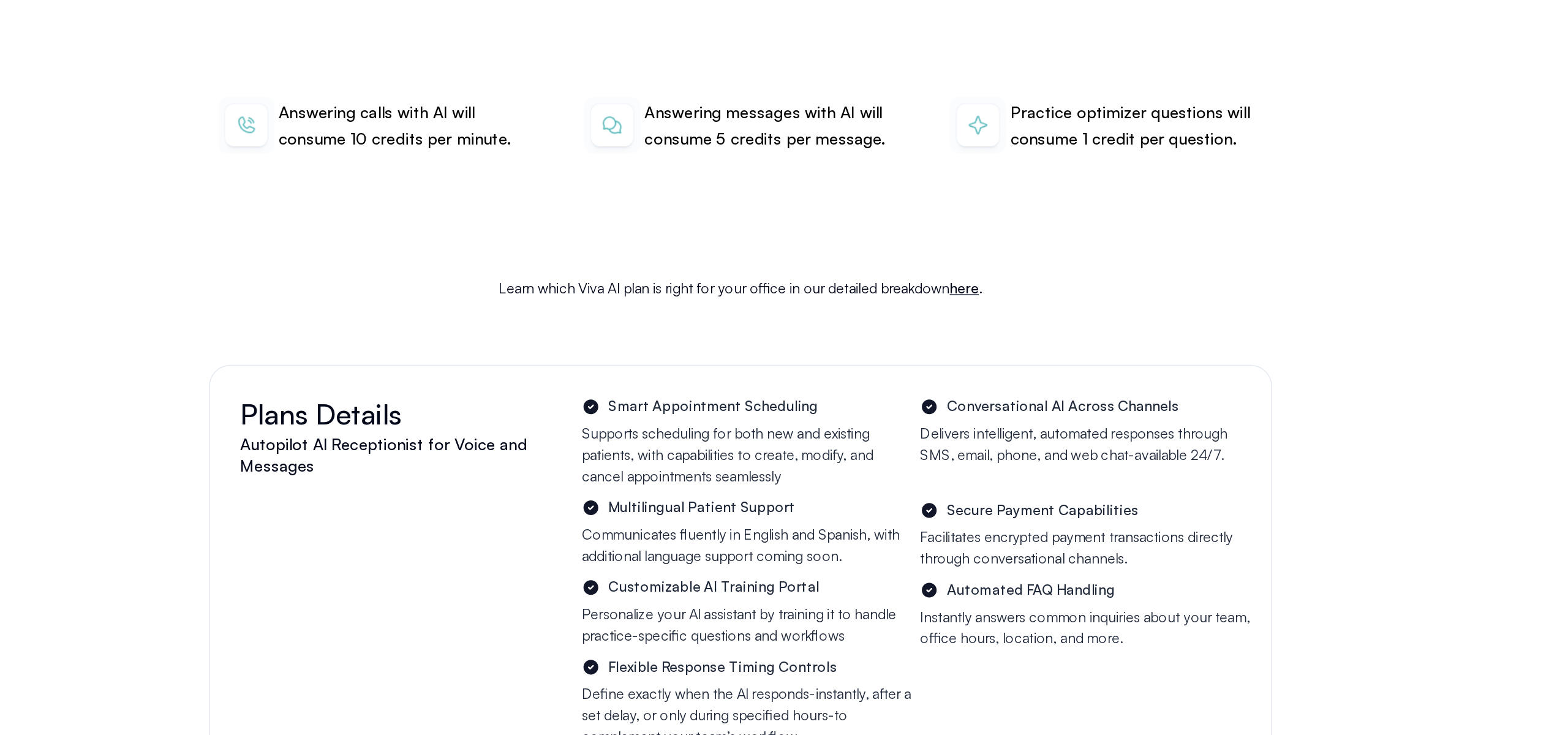 click on "Multilingual Patient Support" at bounding box center (756, 350) 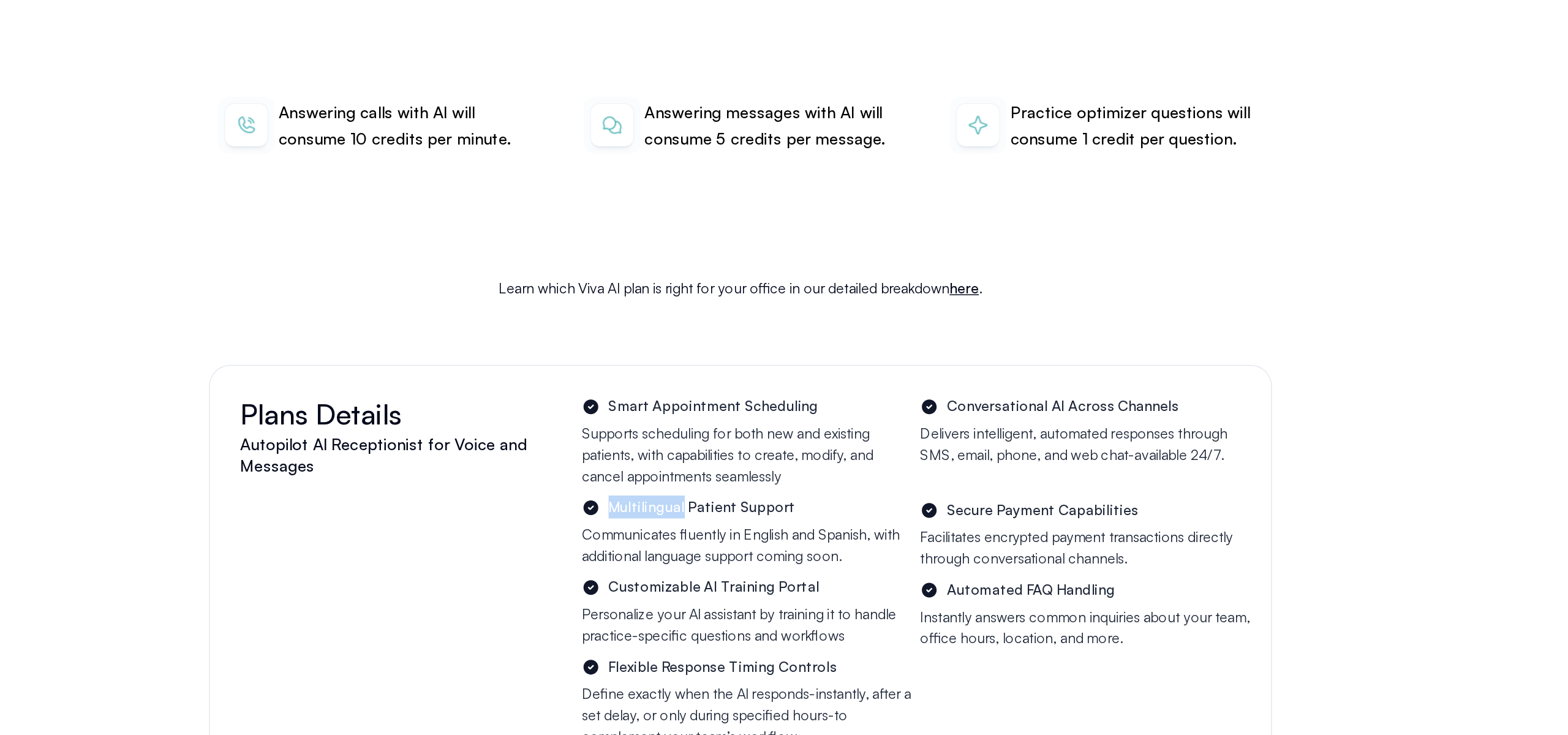 click on "Multilingual Patient Support" at bounding box center (756, 350) 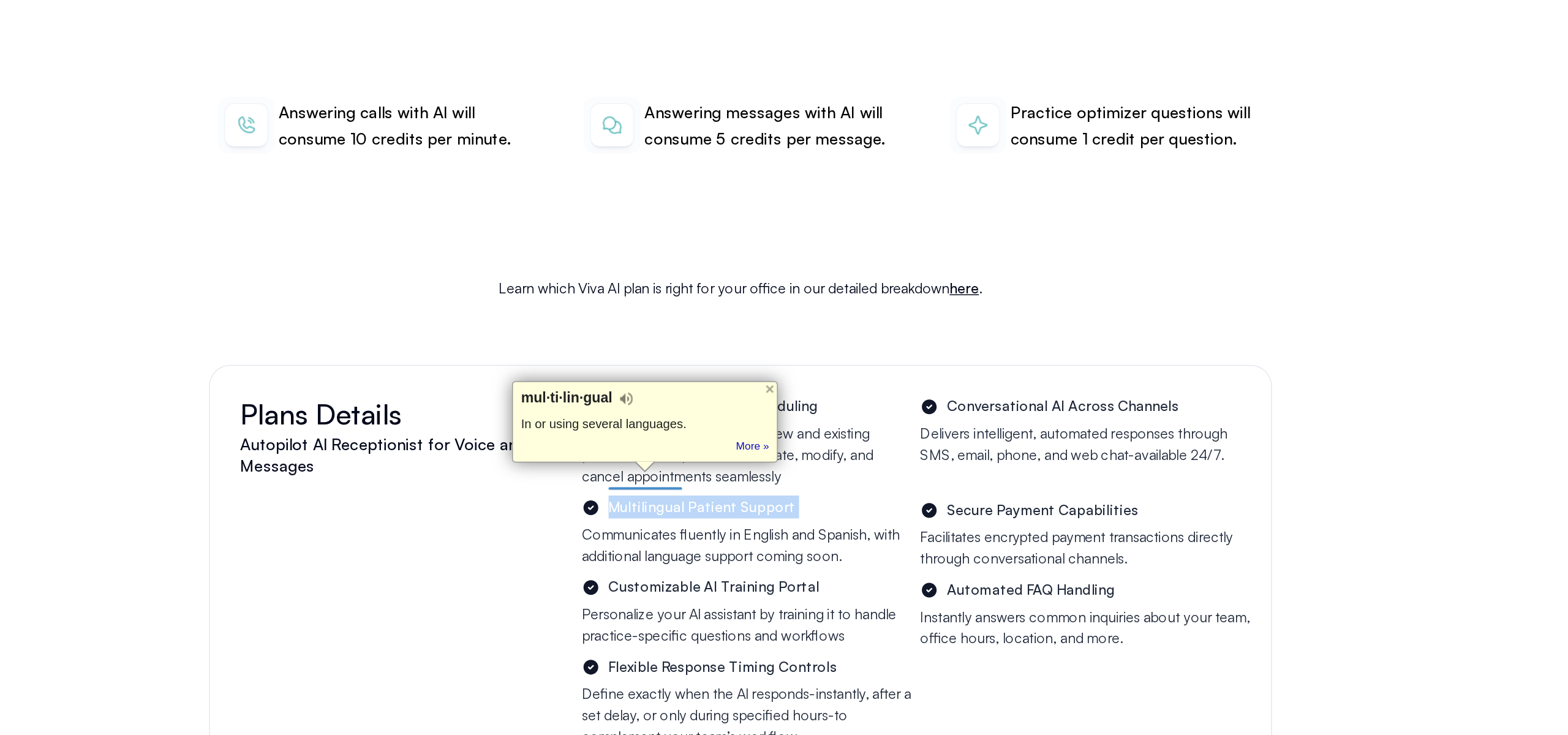 click on "Skip to content
Pricing
Features
FAQ
Blog
Pricing
Features
FAQ
Blog
Features
Pricing
FAQ
Blog
Login
Sign up
Features
Pricing
FAQ
Blog
Login
Sign up
Login
Sign Up
AI Dental Receptionist
Automate Your Dental Front Desk with AI – Available 24/7
Give our AI-powered dental receptionist a try — just call or text.
[PHONE_NUMBER]
or" at bounding box center [784, -1119] 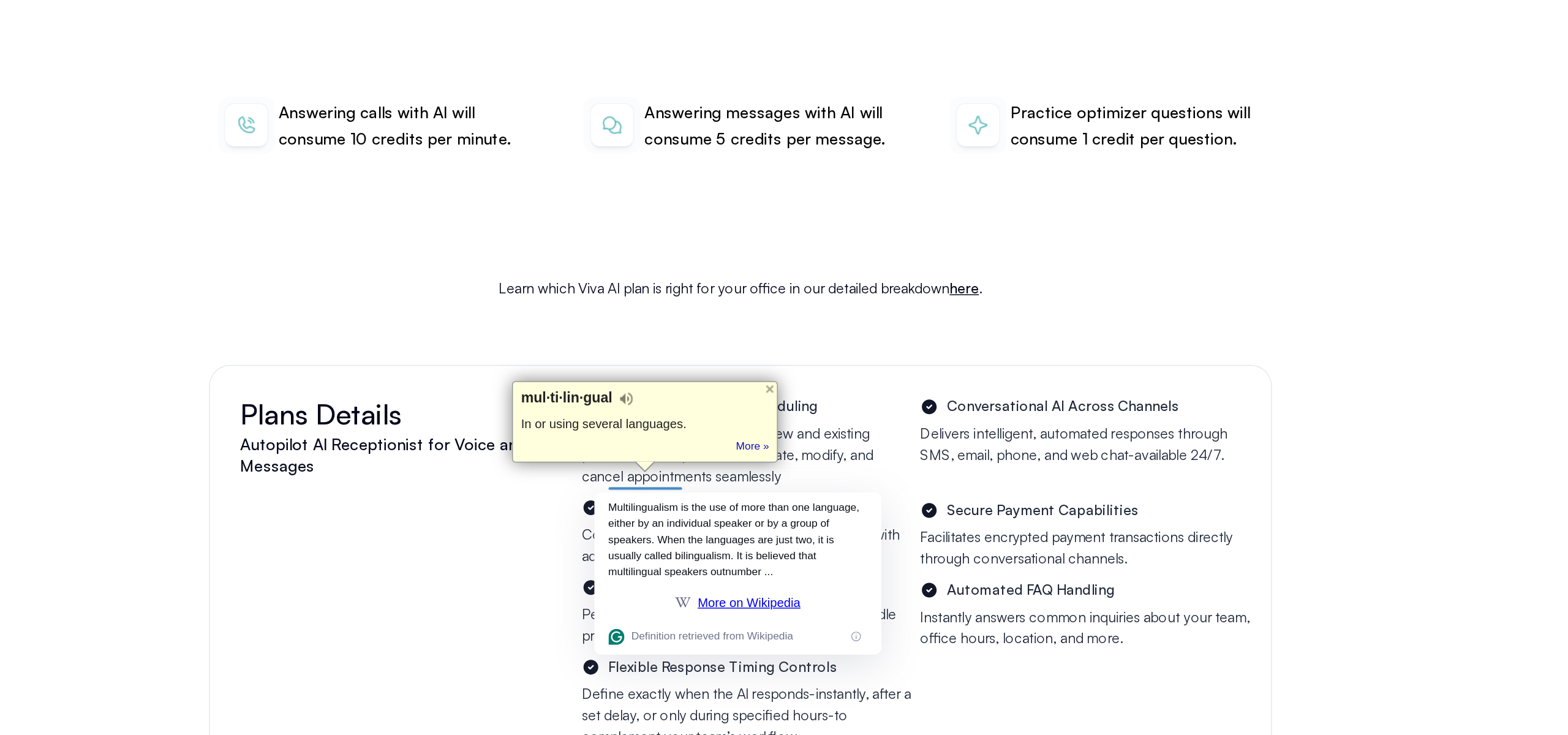 click on "Multilingual Patient Support" at bounding box center (756, 350) 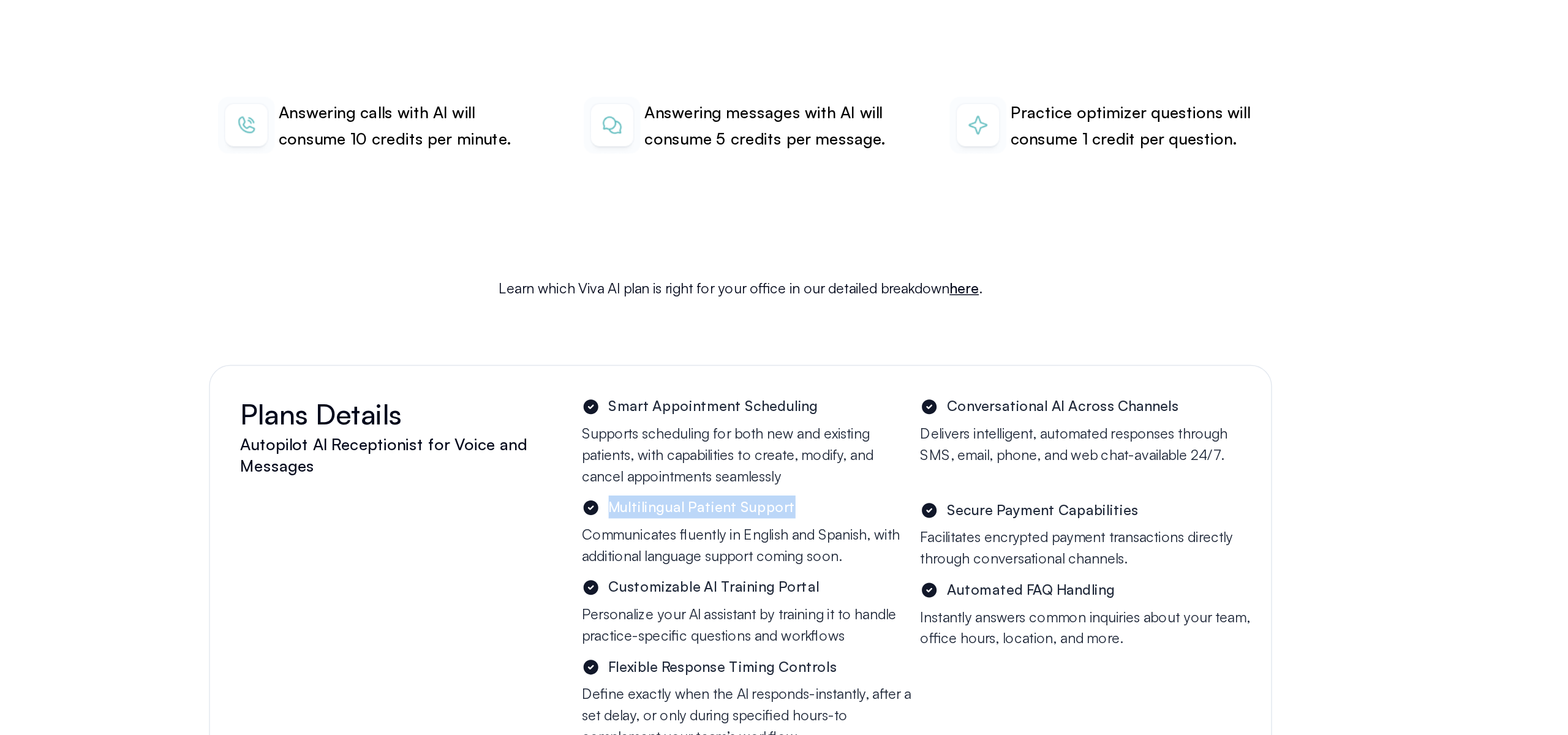 drag, startPoint x: 693, startPoint y: 333, endPoint x: 817, endPoint y: 341, distance: 124.2578 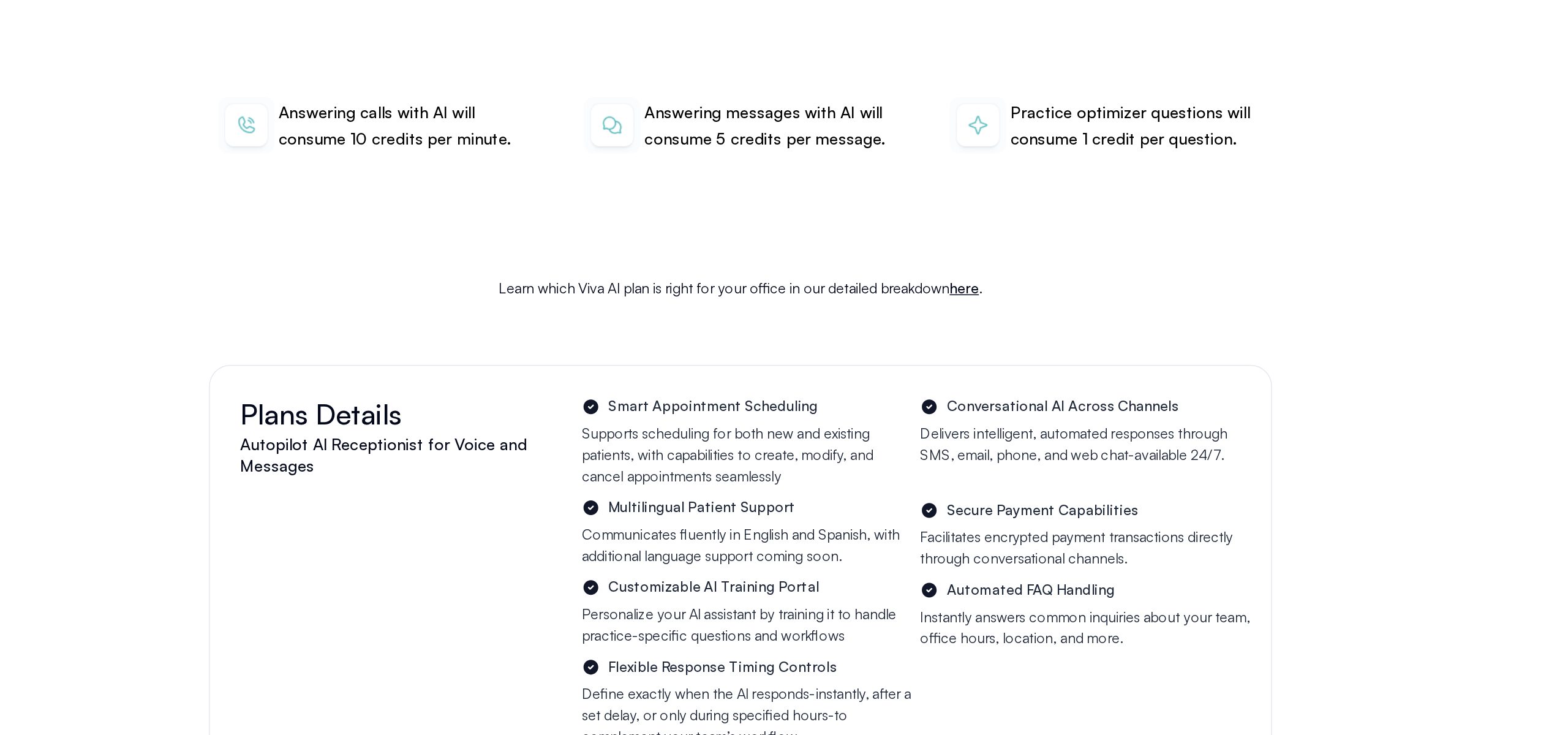 click on "Communicates fluently in English and Spanish, with additional language support coming soon." at bounding box center [788, 377] 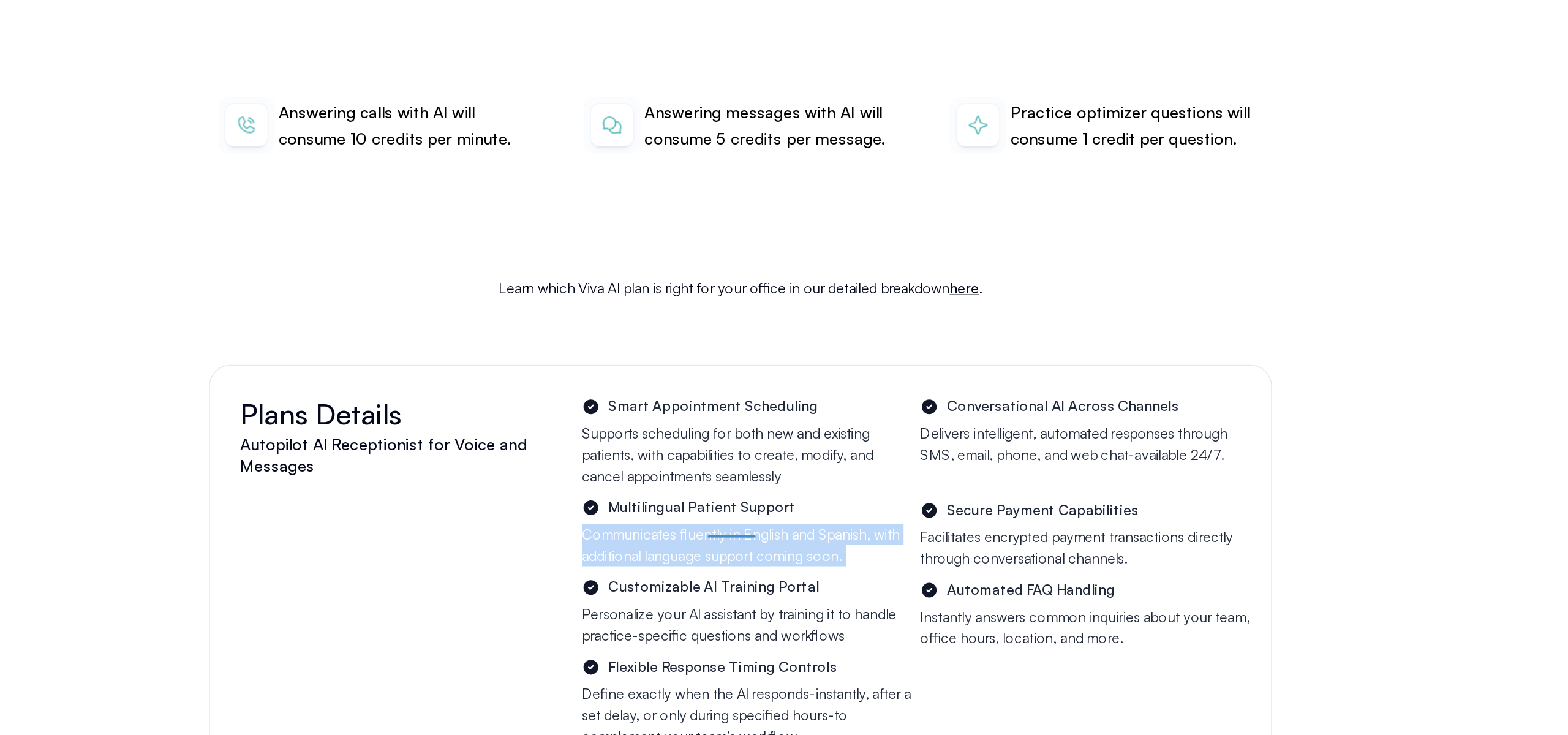 click on "Communicates fluently in English and Spanish, with additional language support coming soon." at bounding box center [788, 377] 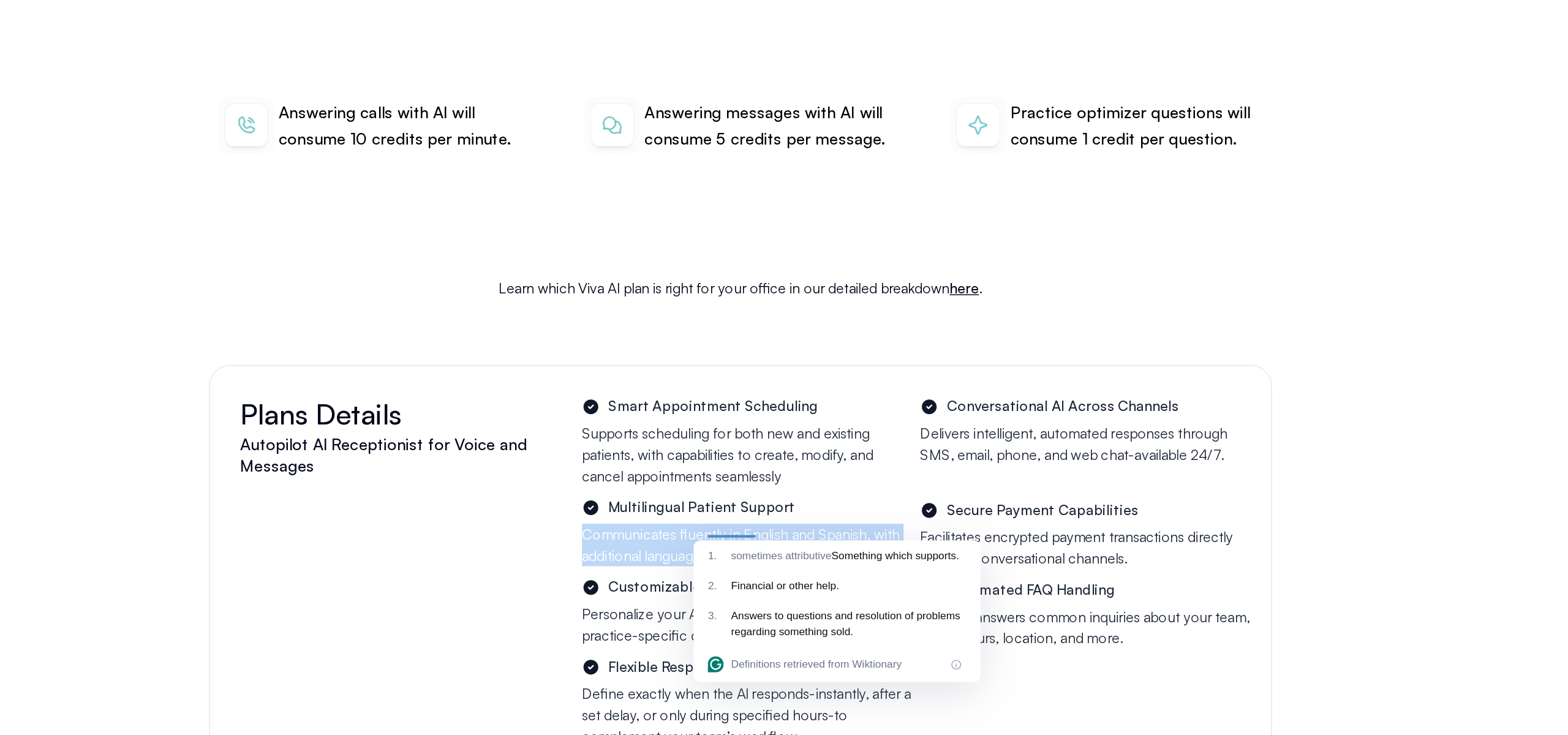 click on "Communicates fluently in English and Spanish, with additional language support coming soon." at bounding box center (788, 377) 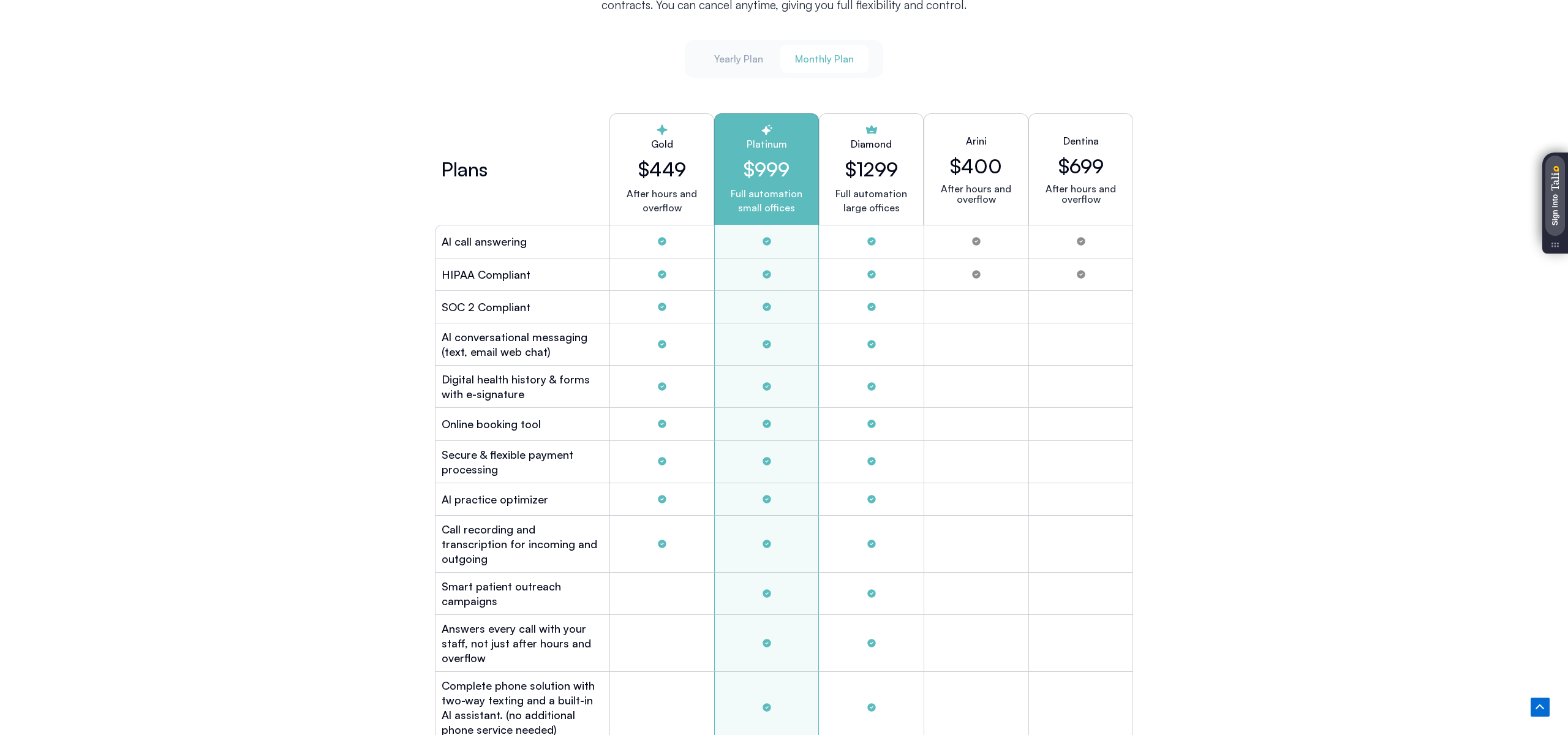 scroll, scrollTop: 3286, scrollLeft: 0, axis: vertical 